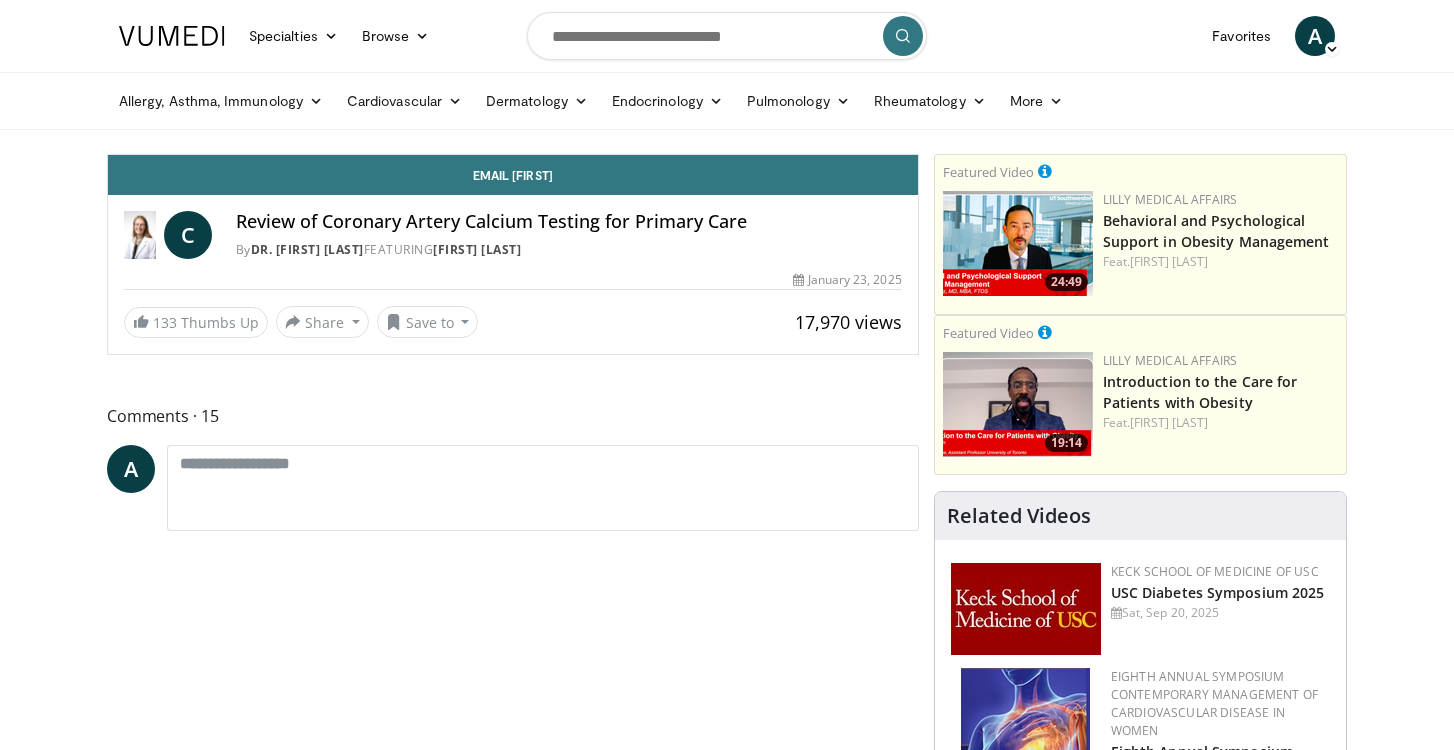 scroll, scrollTop: 0, scrollLeft: 0, axis: both 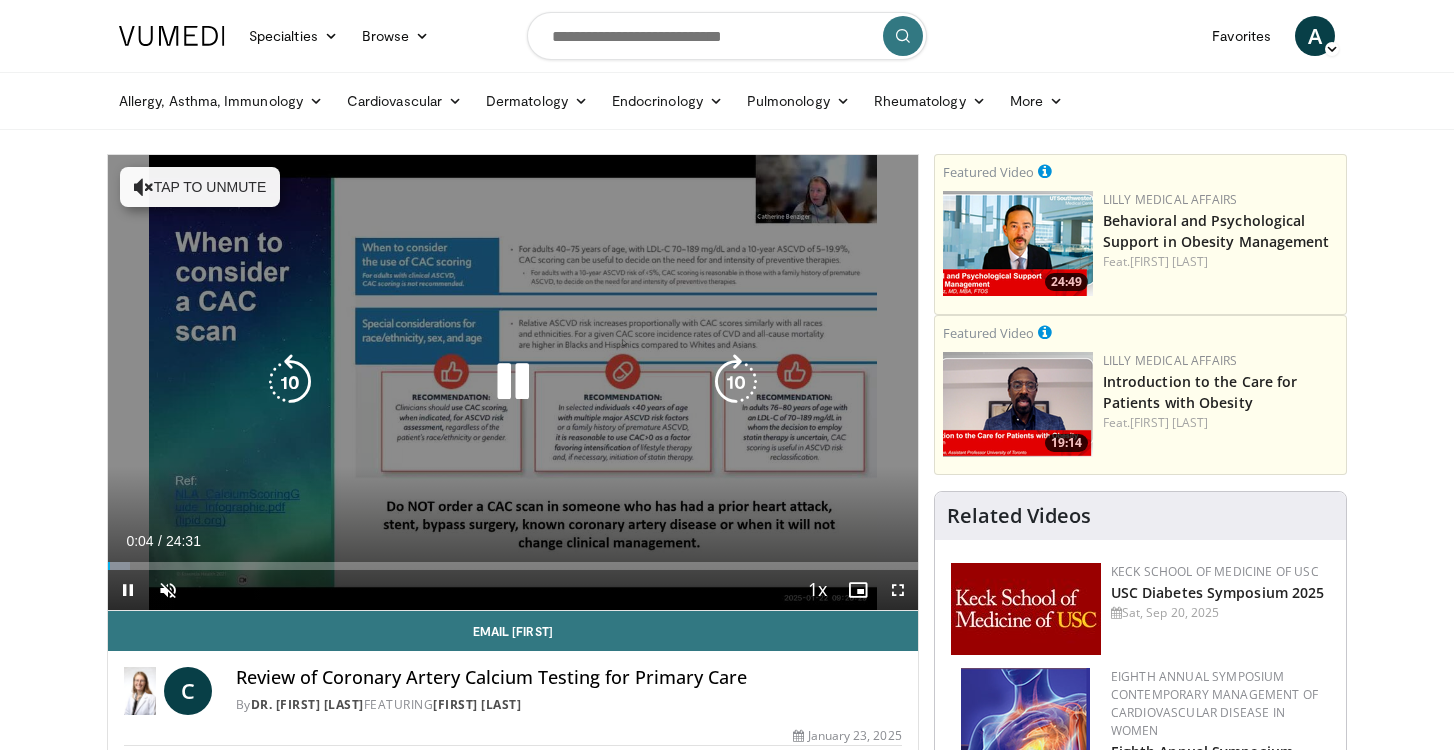 click on "Tap to unmute" at bounding box center [200, 187] 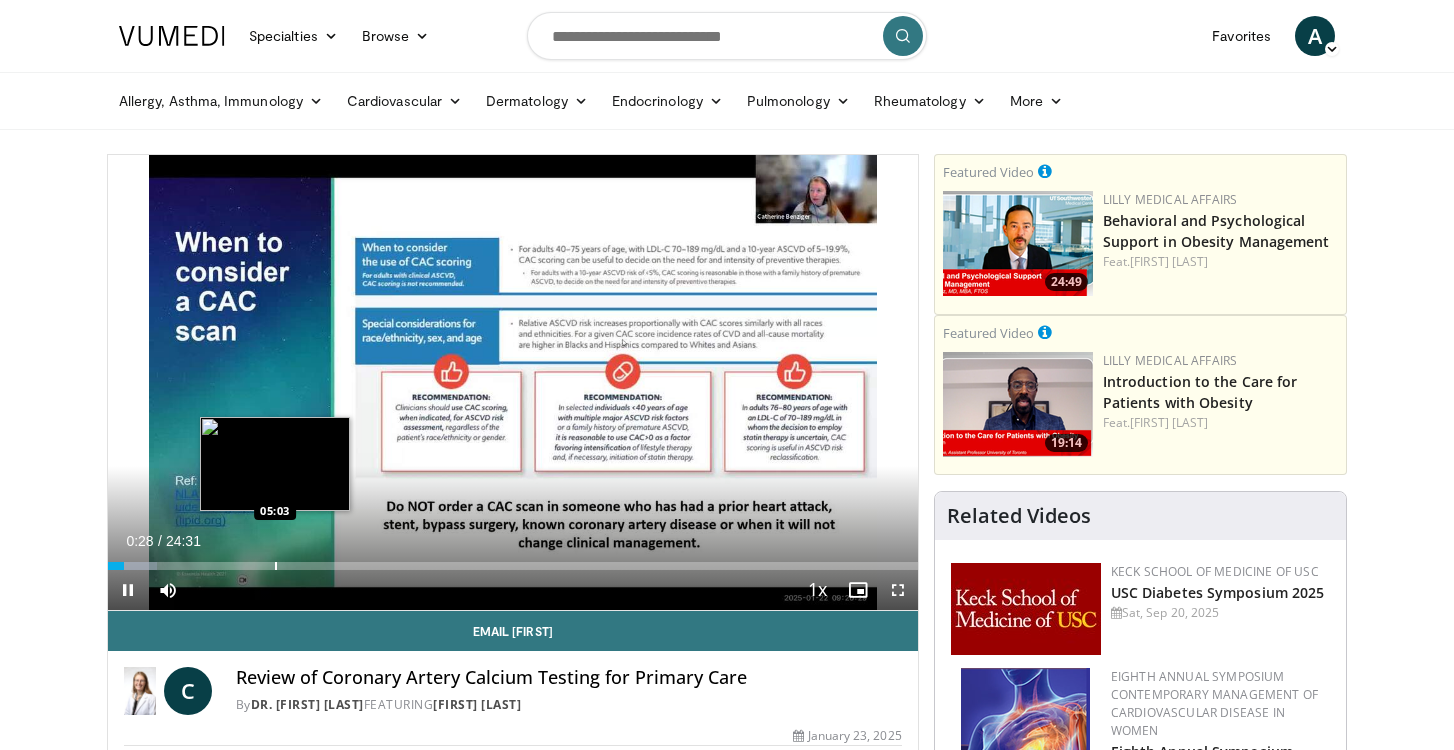 click at bounding box center (276, 566) 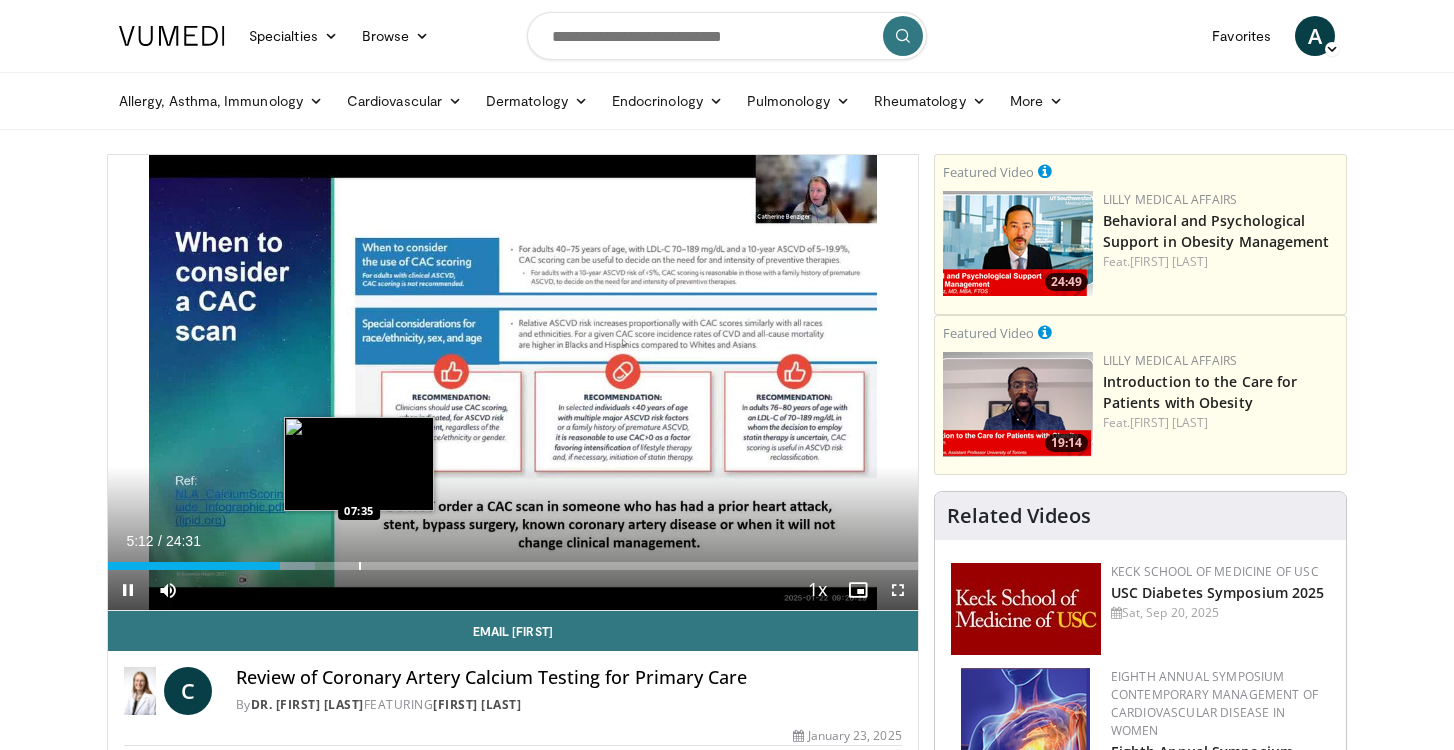 click at bounding box center (360, 566) 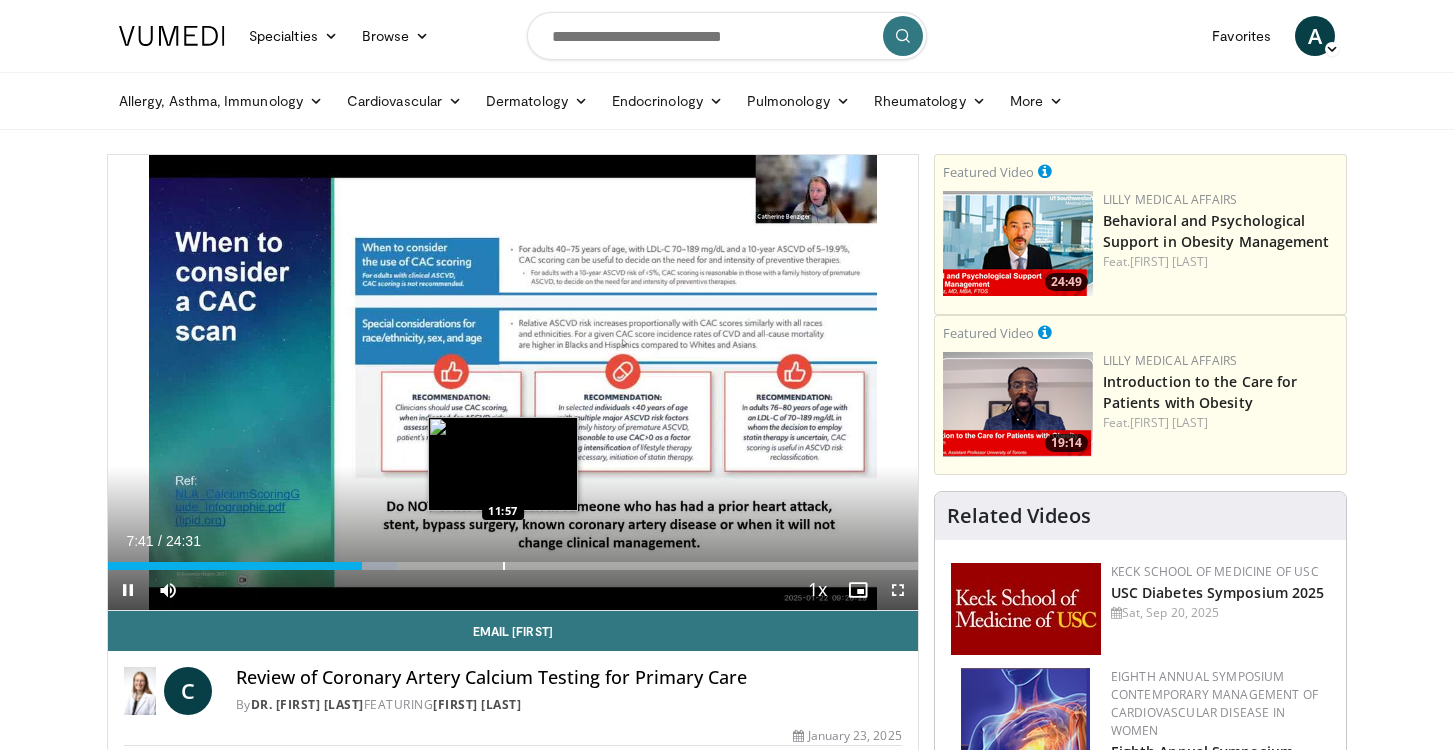 click at bounding box center (504, 566) 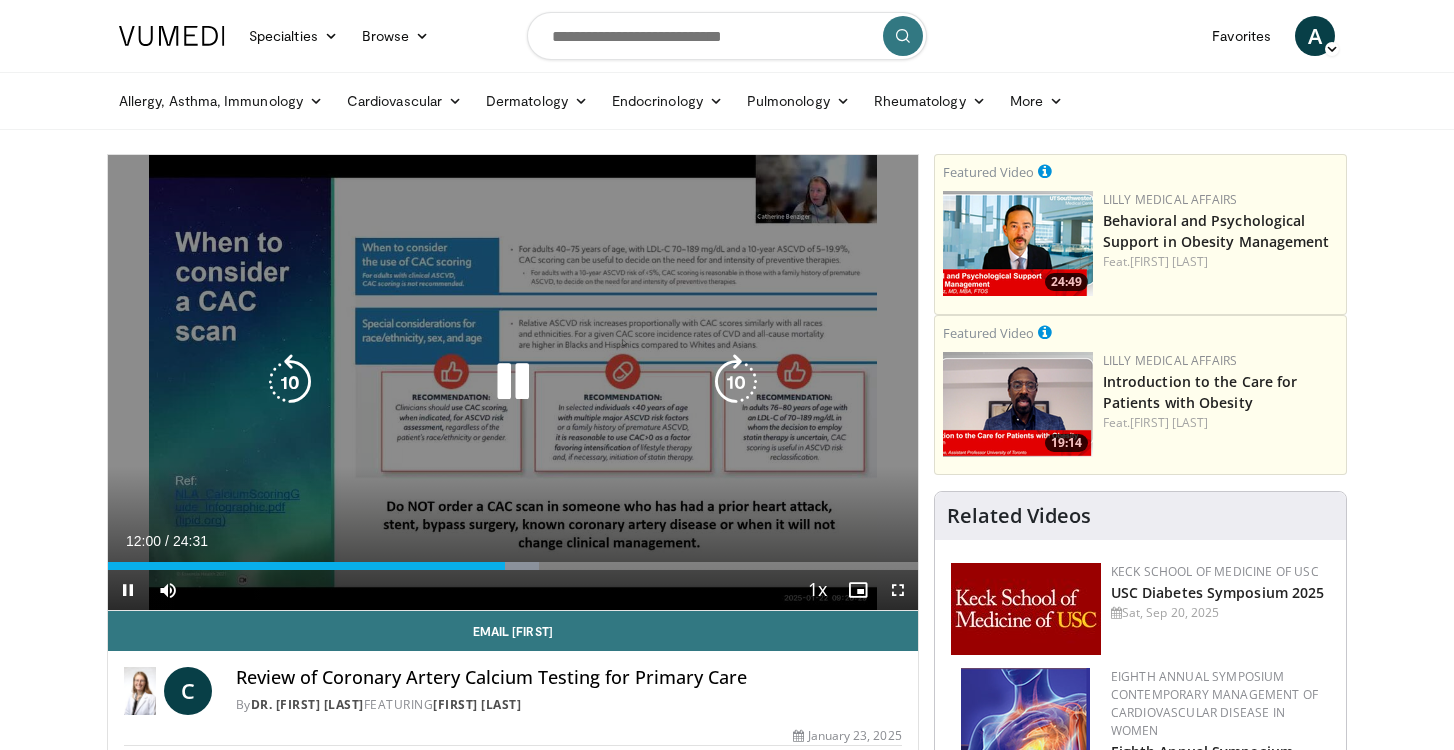 click at bounding box center (513, 382) 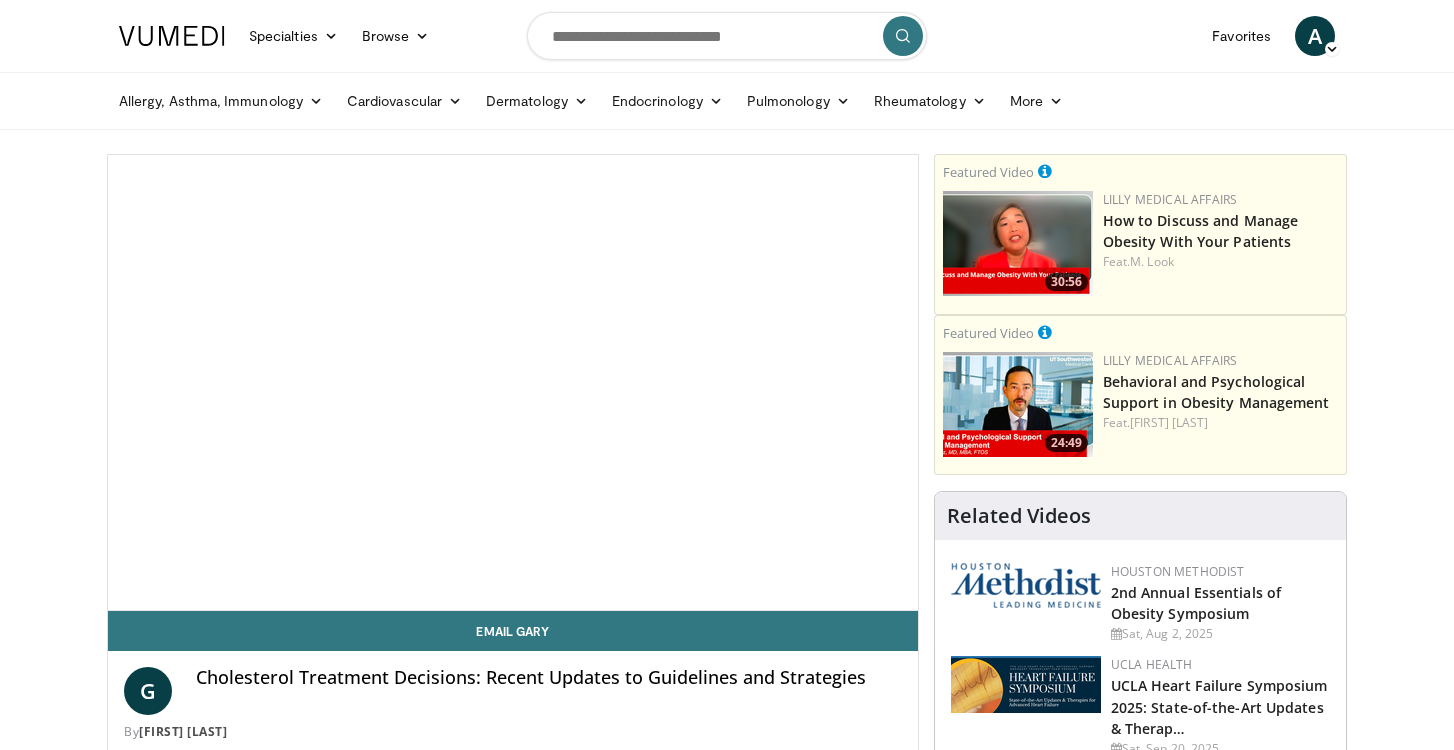 scroll, scrollTop: 0, scrollLeft: 0, axis: both 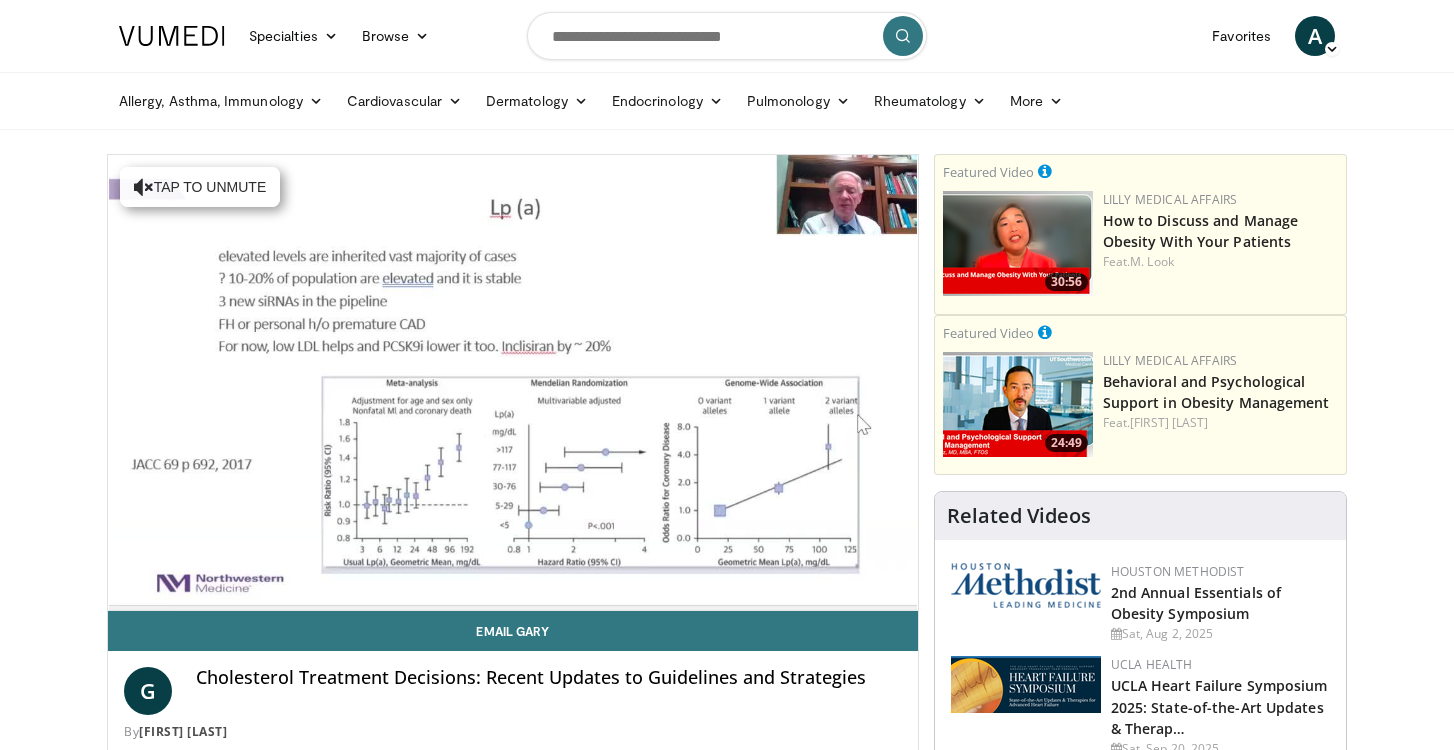 click on "Tap to unmute" at bounding box center [200, 187] 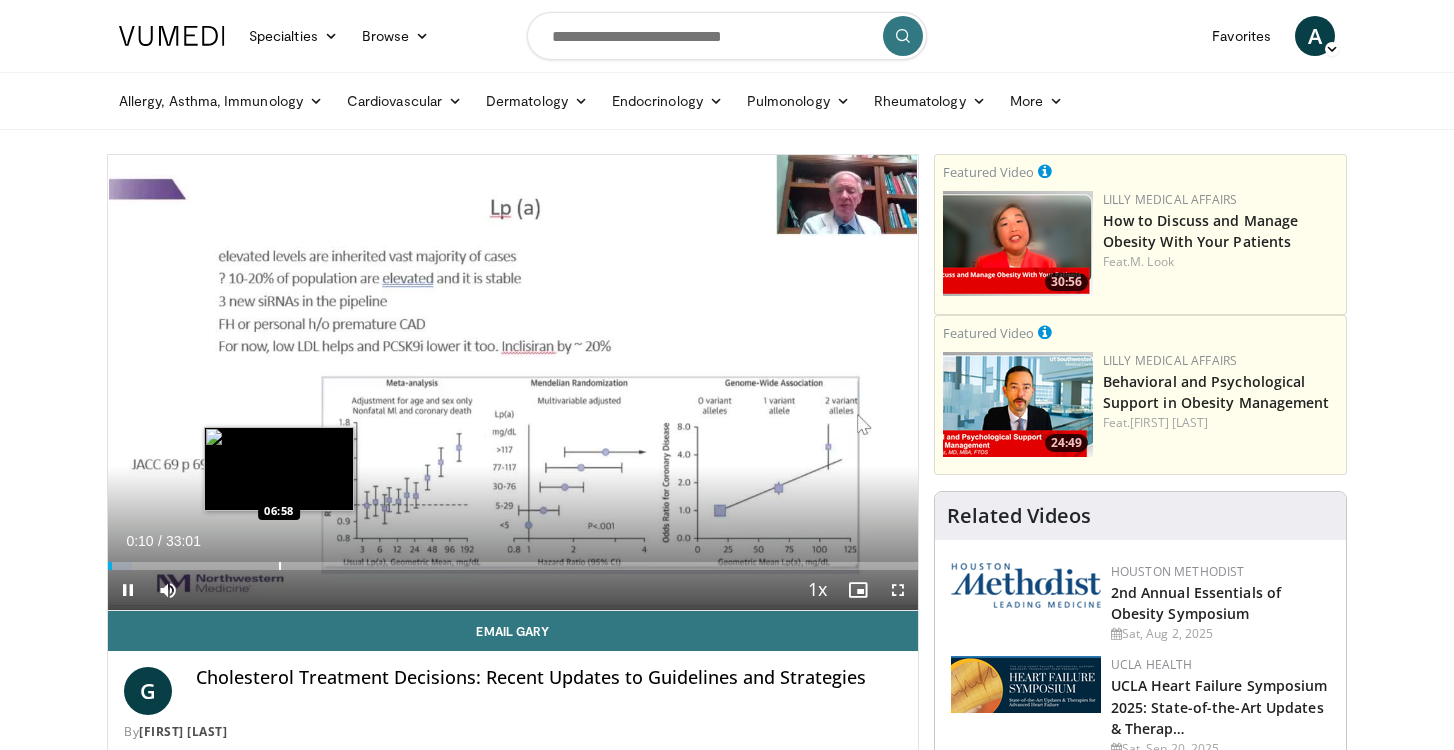 click at bounding box center [280, 566] 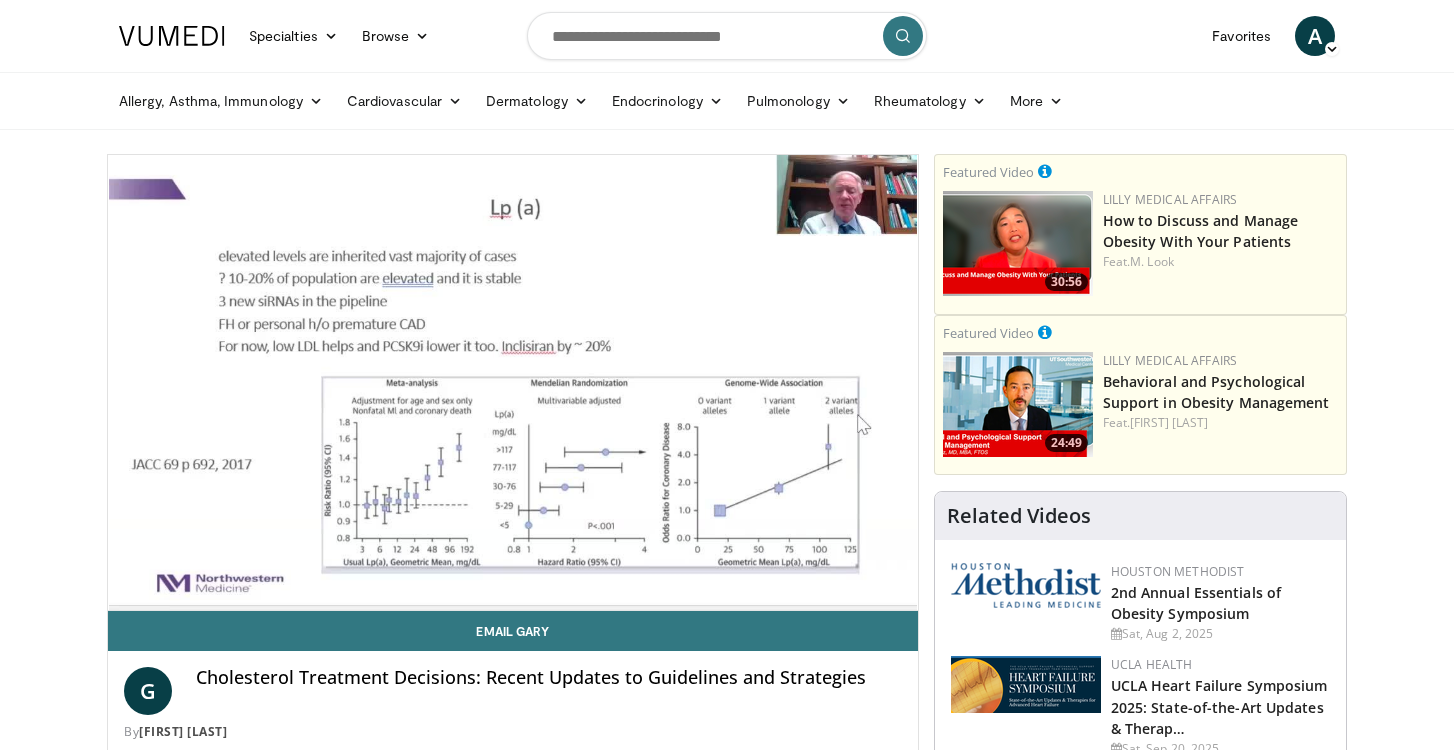 click on "10 seconds
Tap to unmute" at bounding box center [513, 382] 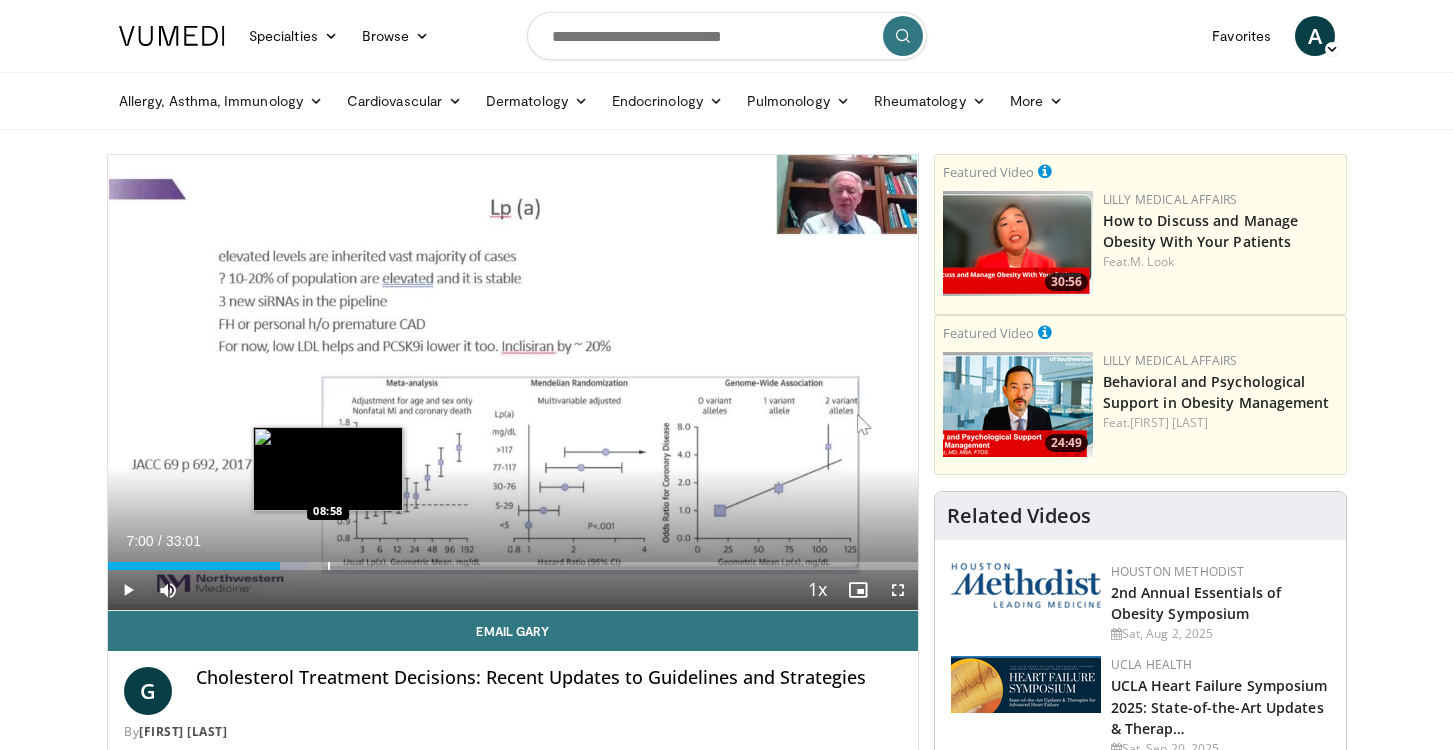 click at bounding box center [329, 566] 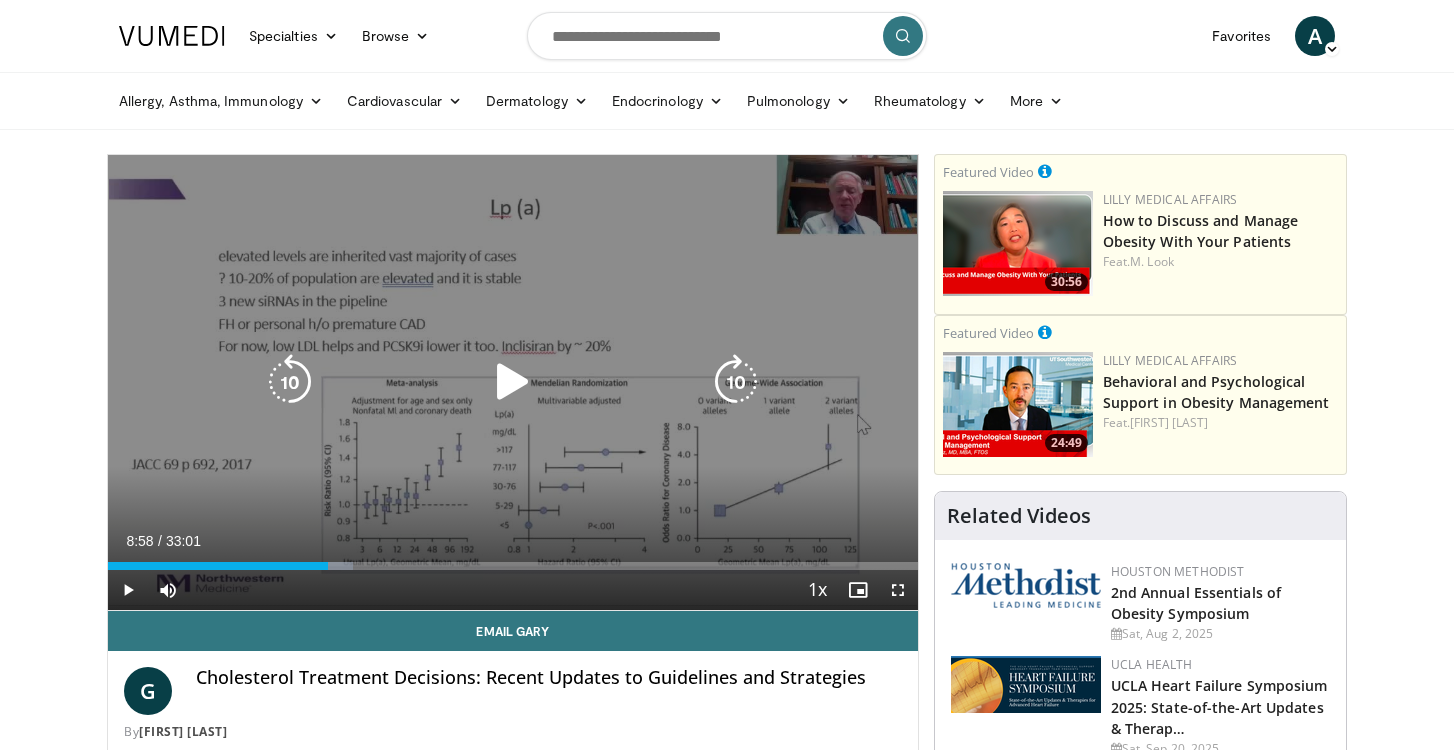 click at bounding box center [513, 382] 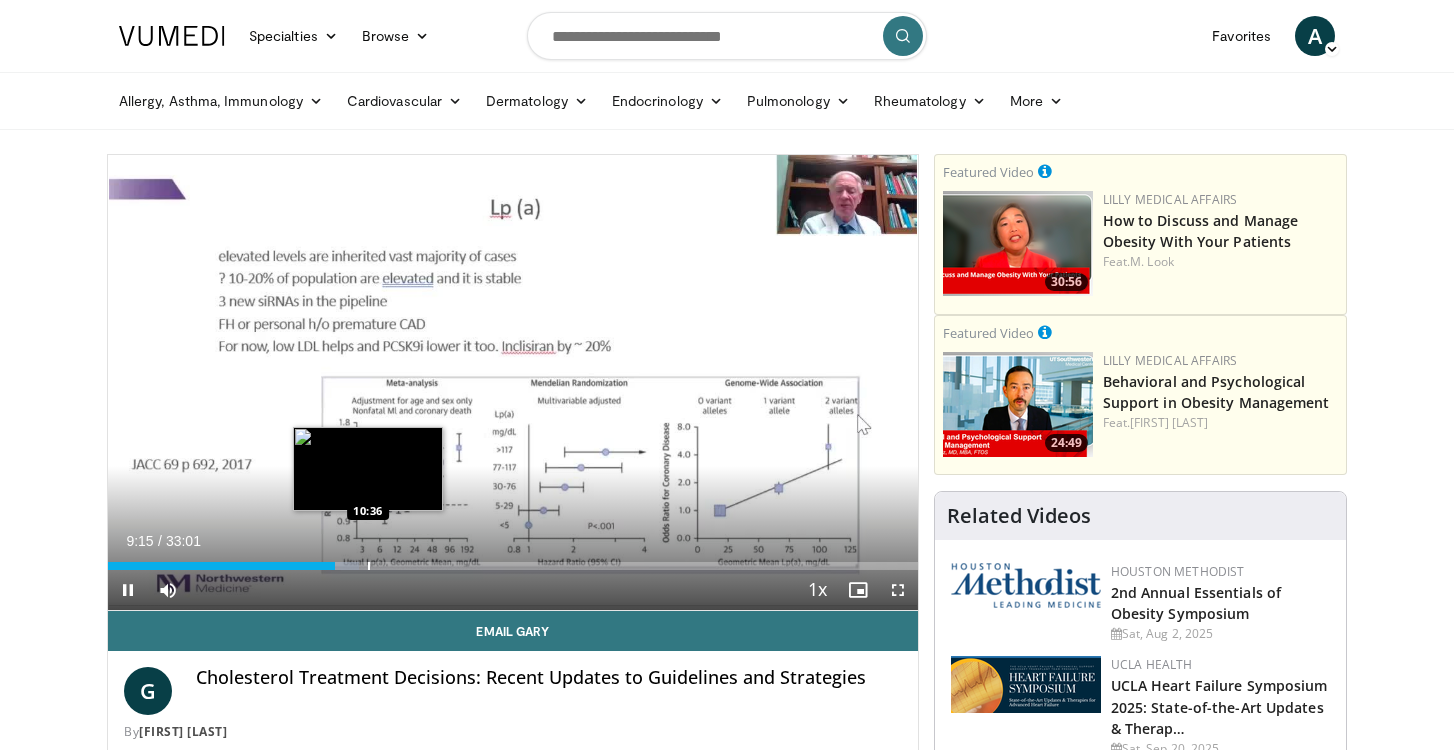 click at bounding box center (369, 566) 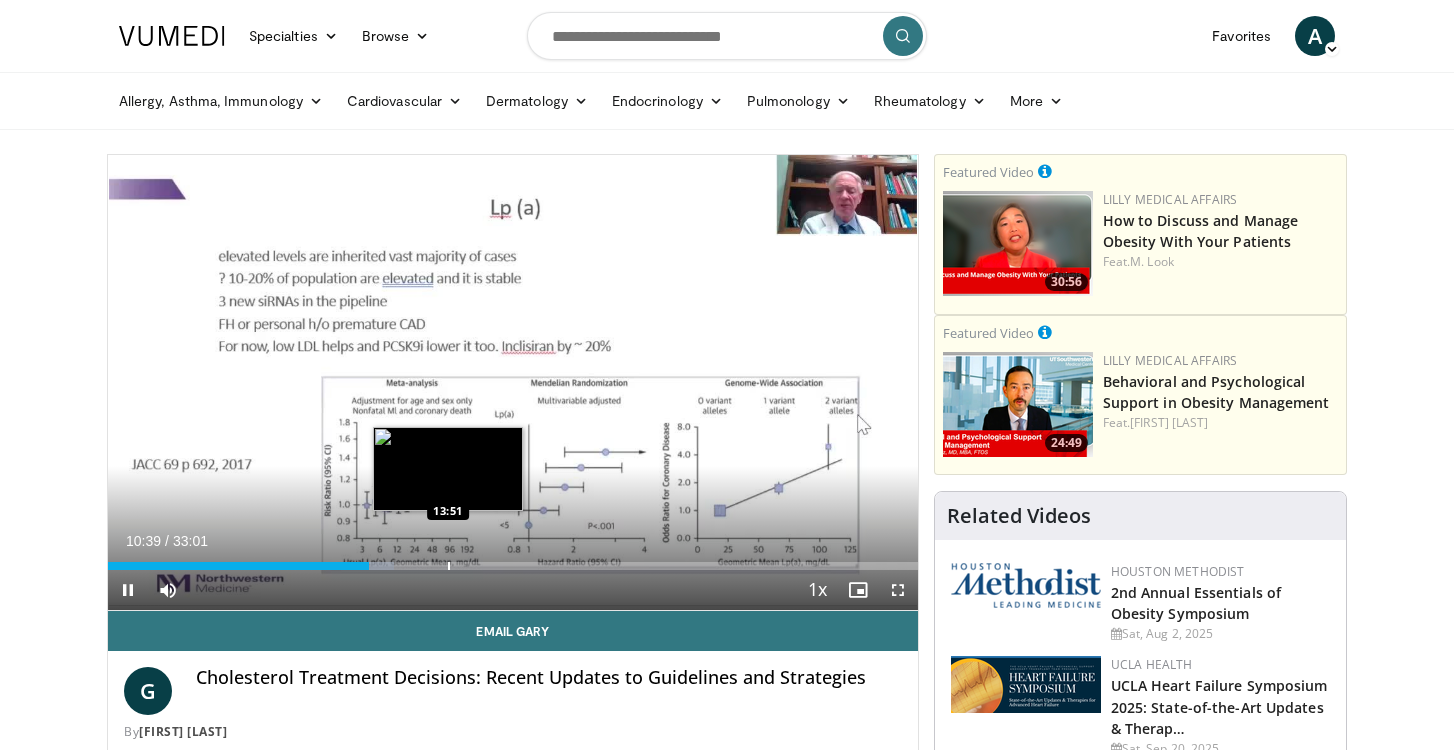 click at bounding box center [449, 566] 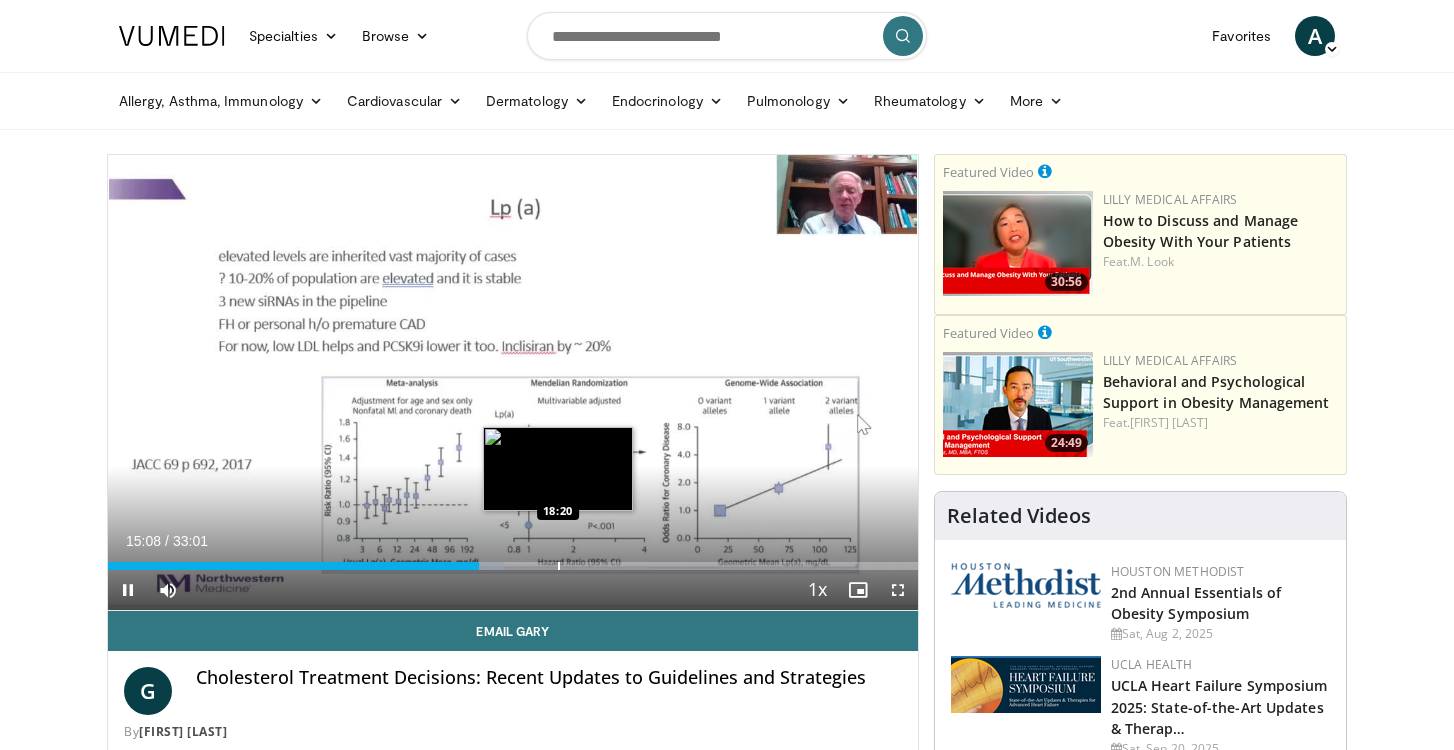 click at bounding box center [559, 566] 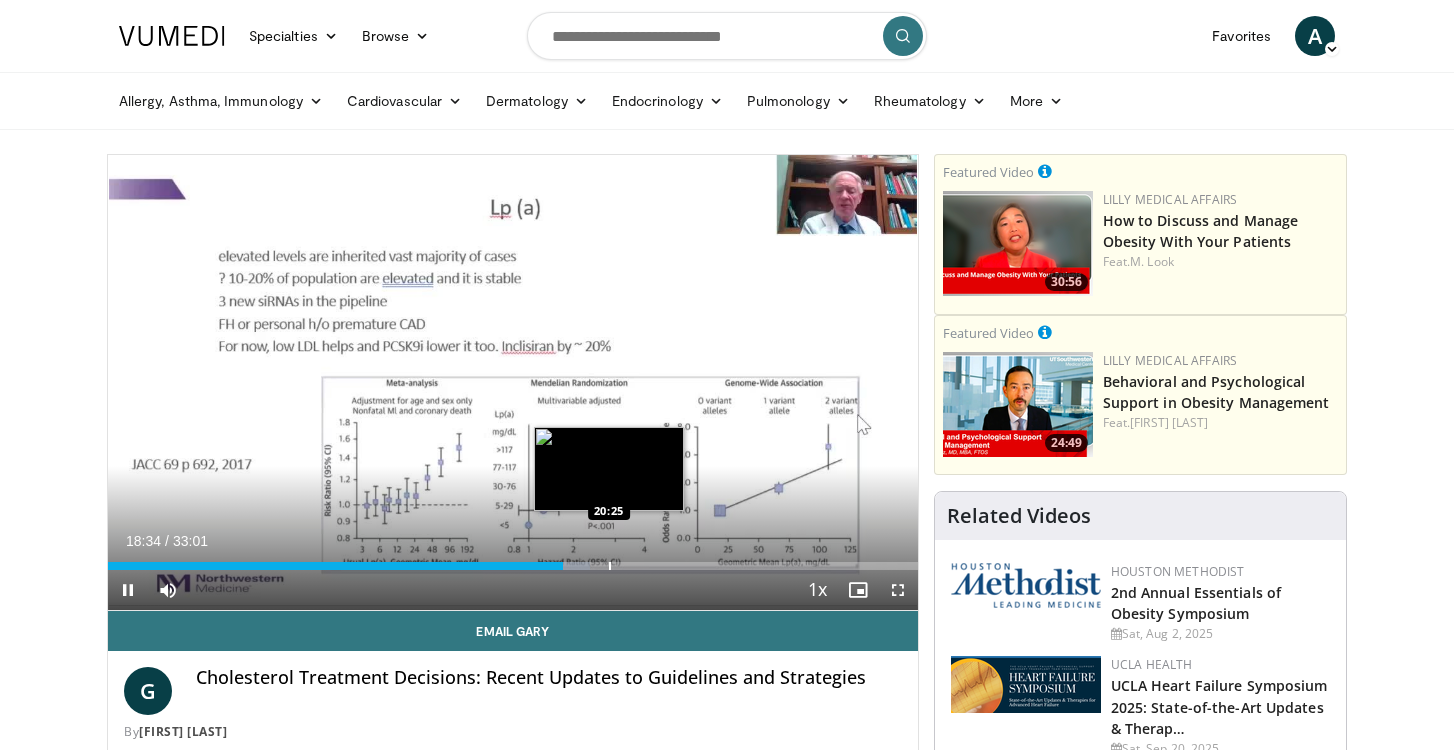 click at bounding box center (610, 566) 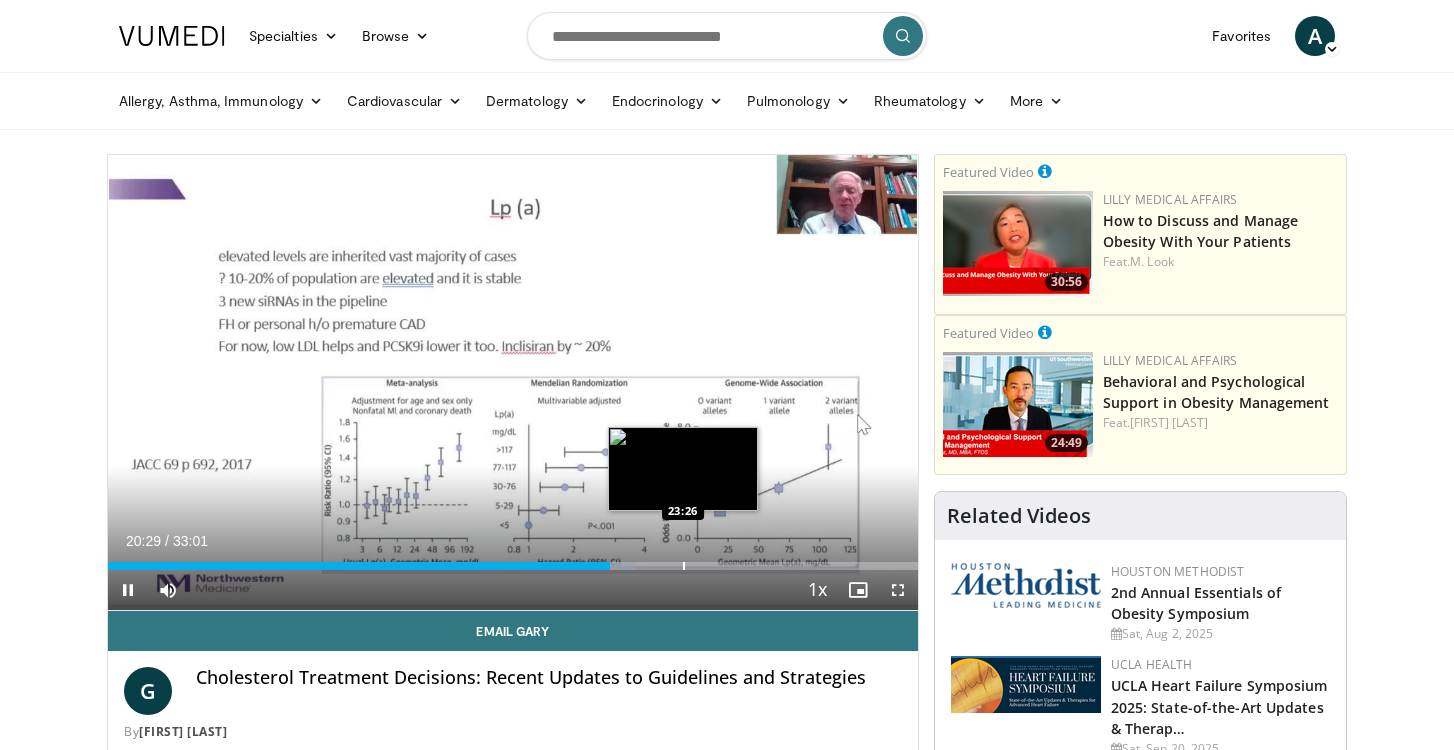 click at bounding box center [684, 566] 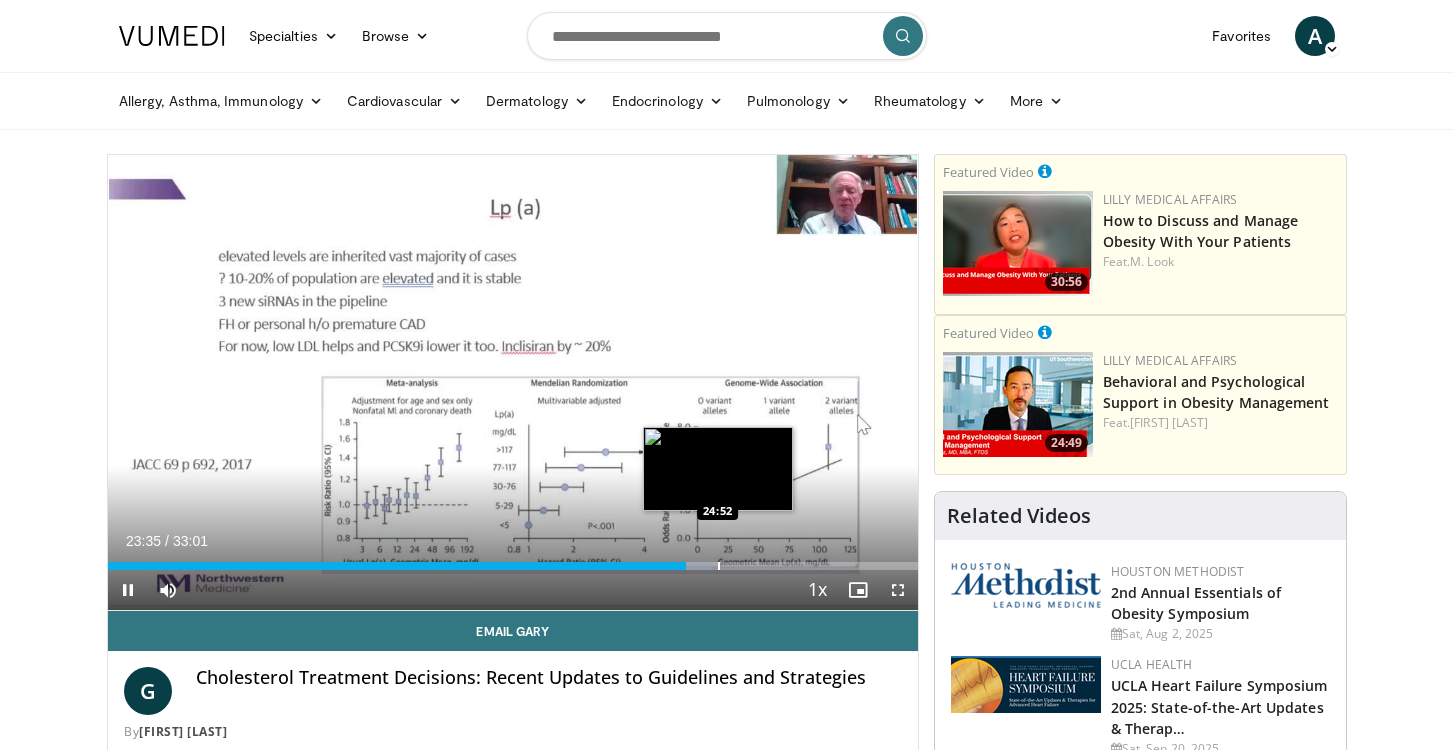 click at bounding box center [719, 566] 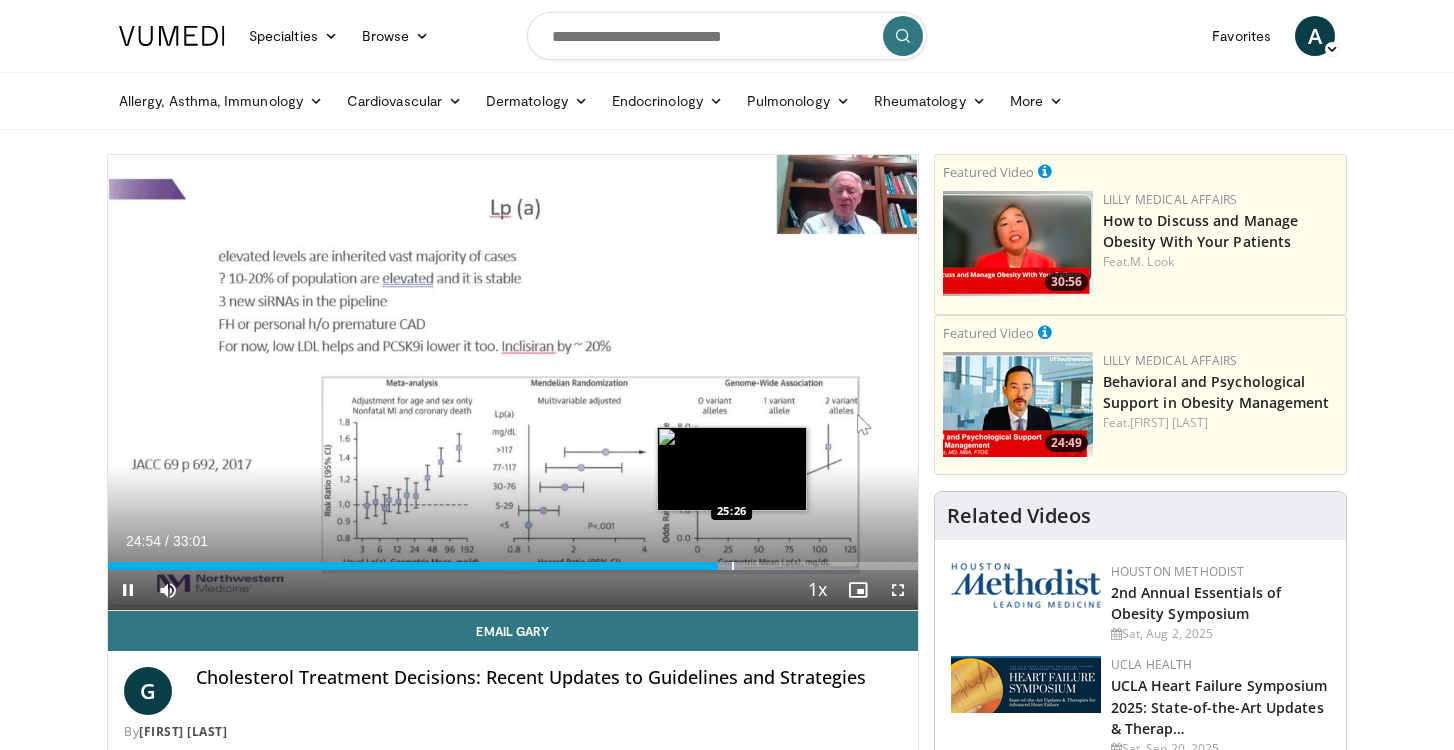 click on "10 seconds
Tap to unmute" at bounding box center [513, 382] 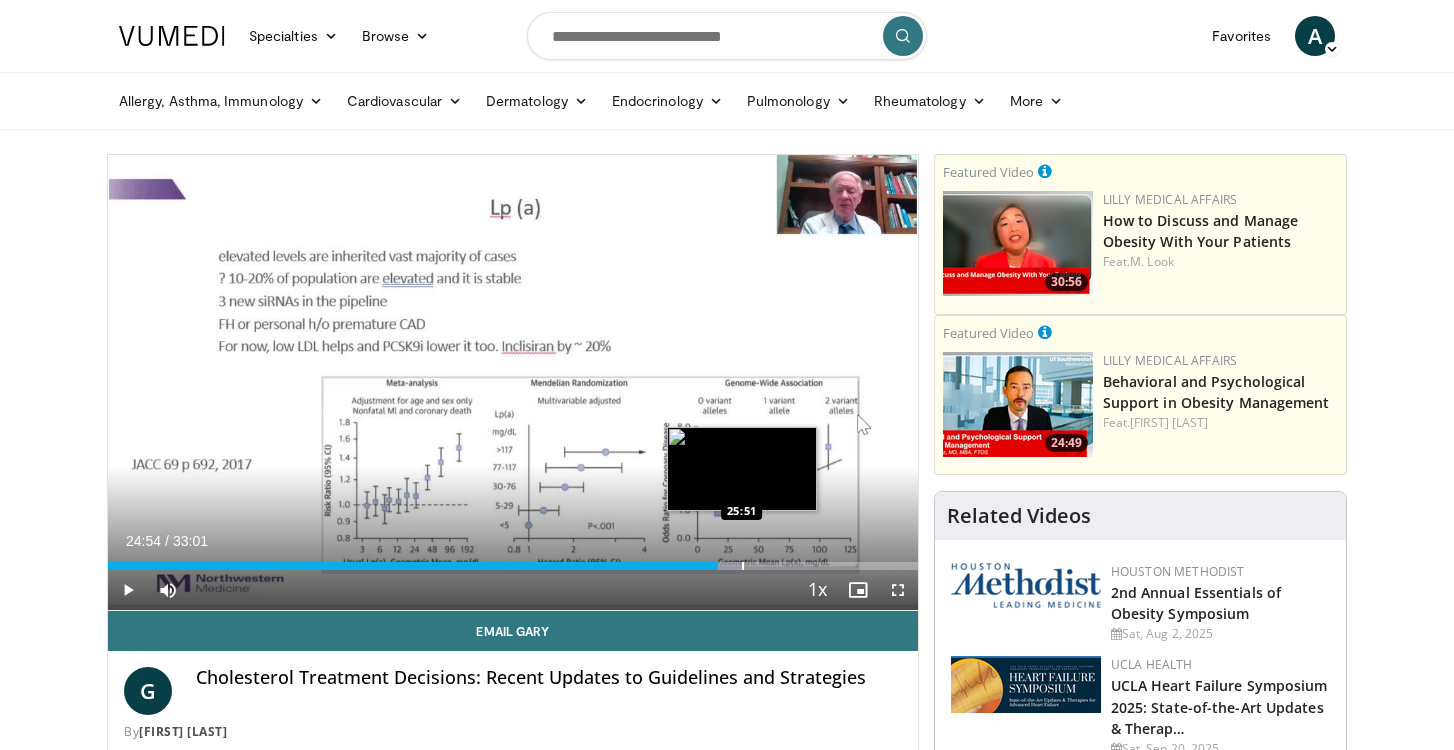 click at bounding box center (743, 566) 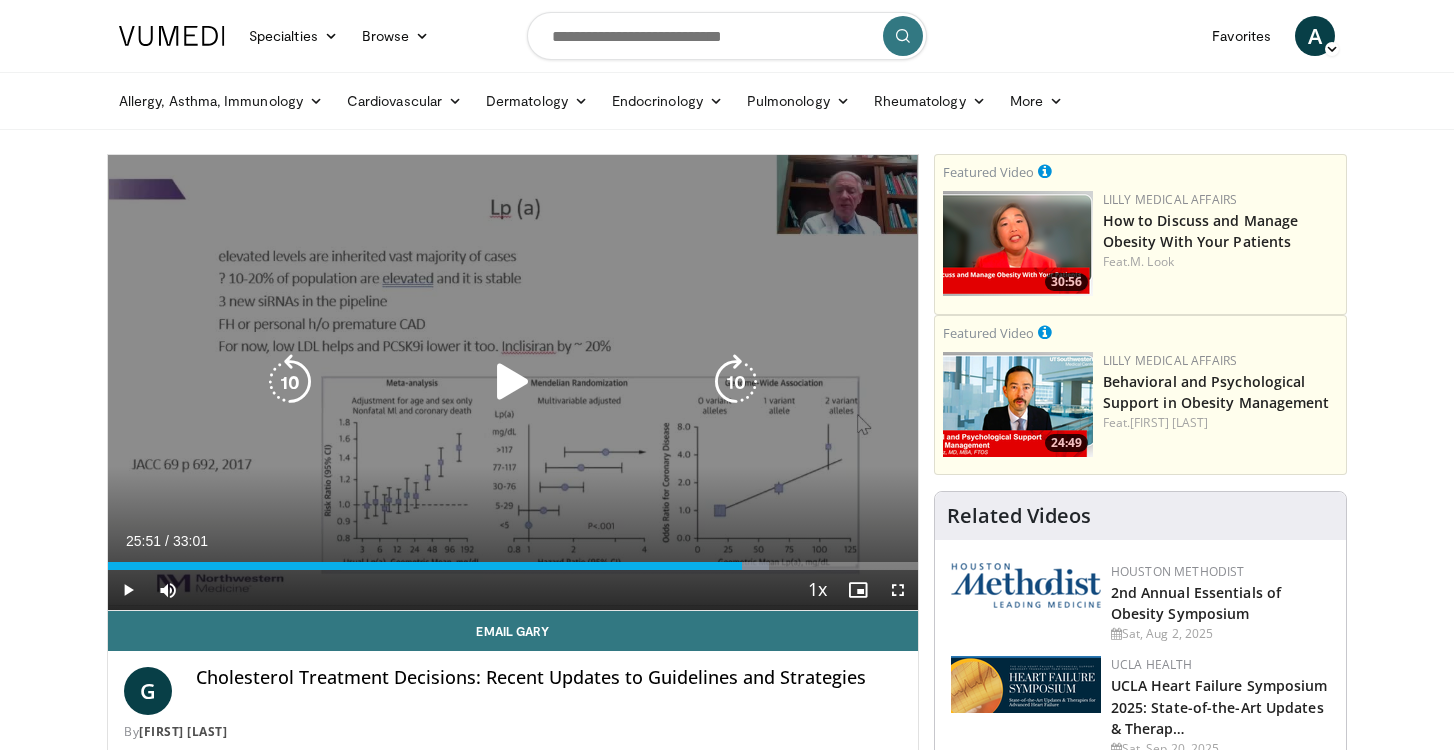 click at bounding box center [513, 382] 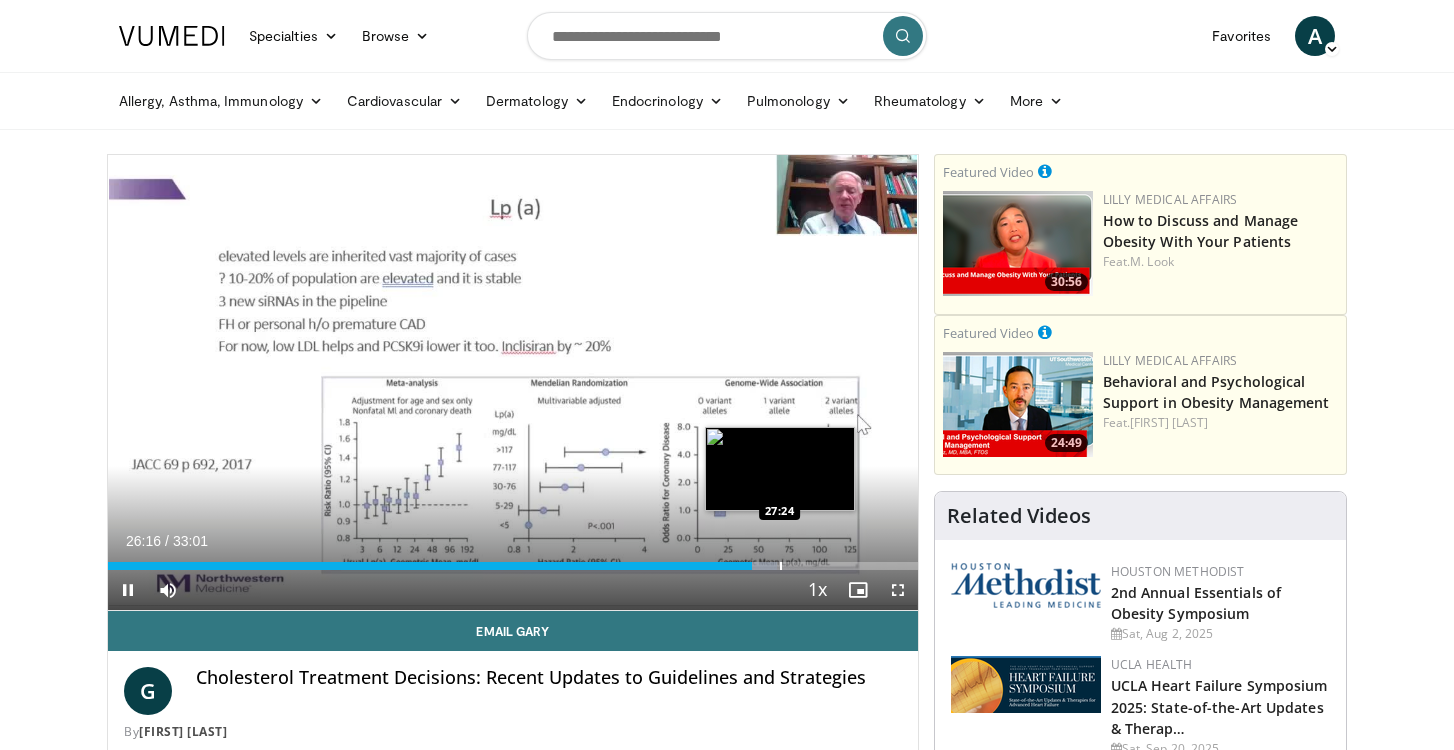 click at bounding box center (781, 566) 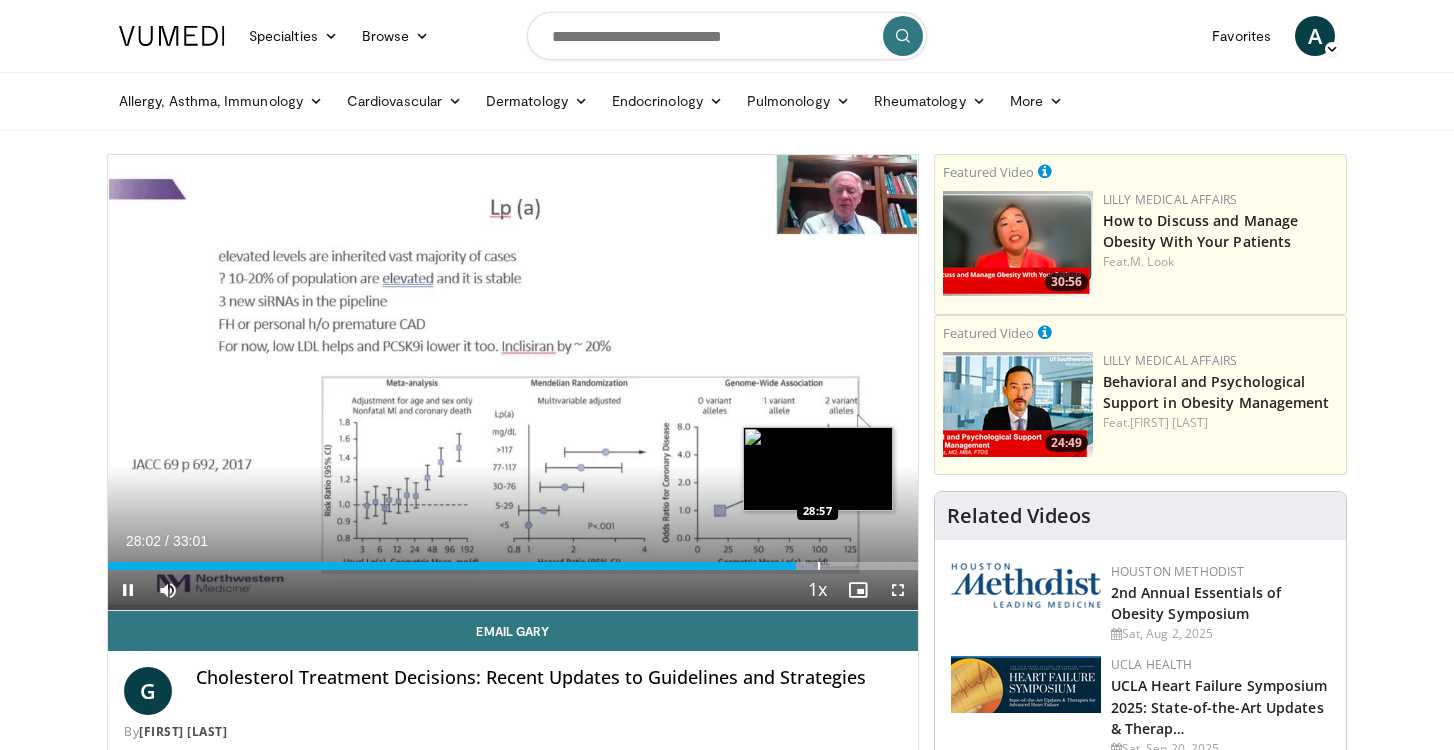 click at bounding box center (819, 566) 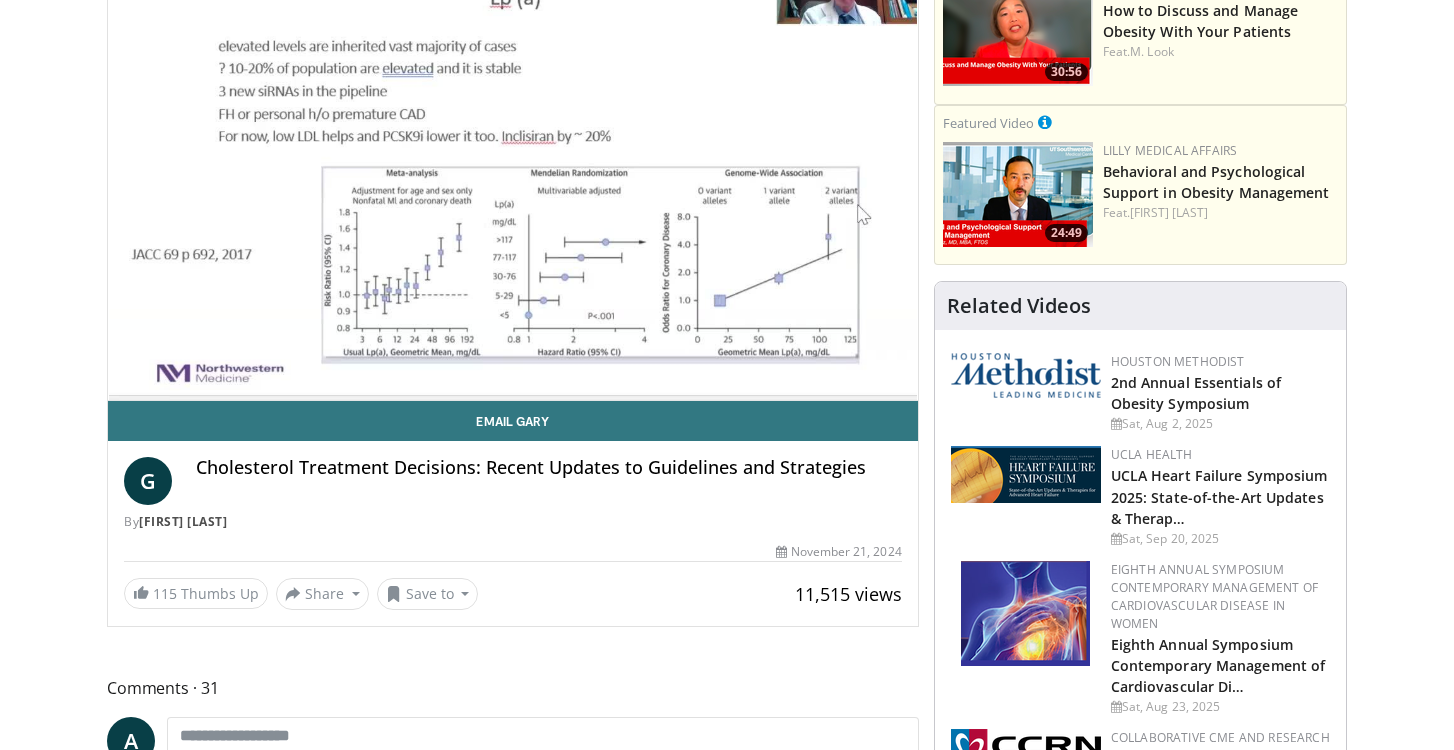 scroll, scrollTop: 212, scrollLeft: 0, axis: vertical 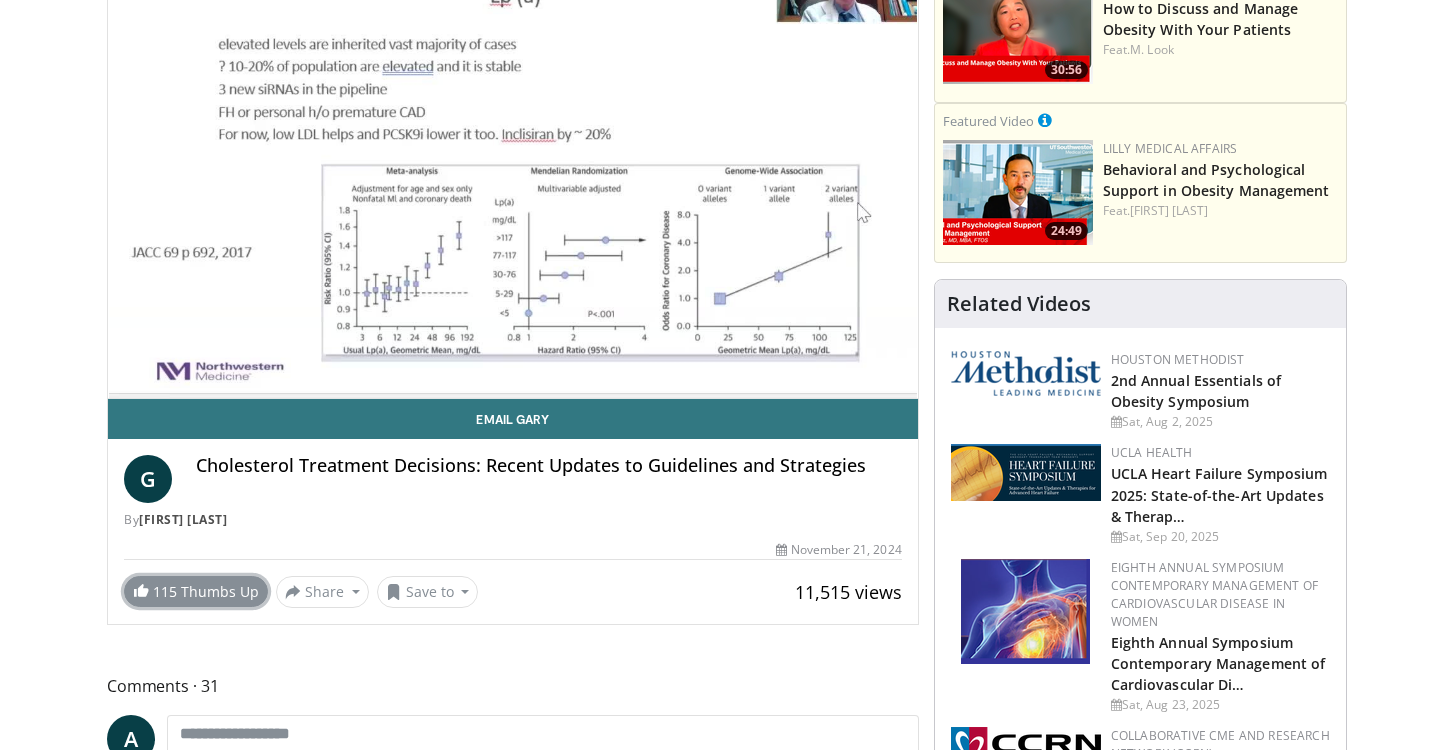 click at bounding box center [141, 590] 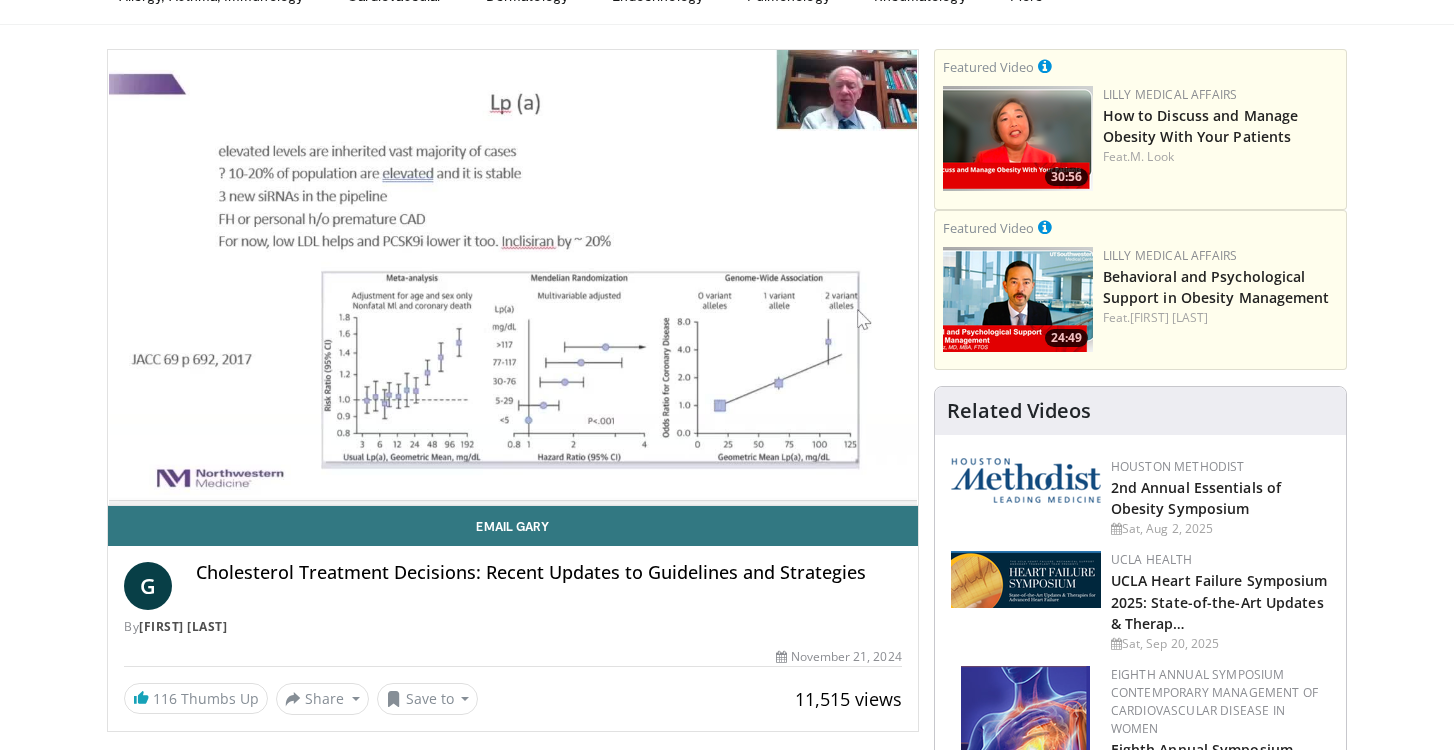 scroll, scrollTop: 0, scrollLeft: 0, axis: both 